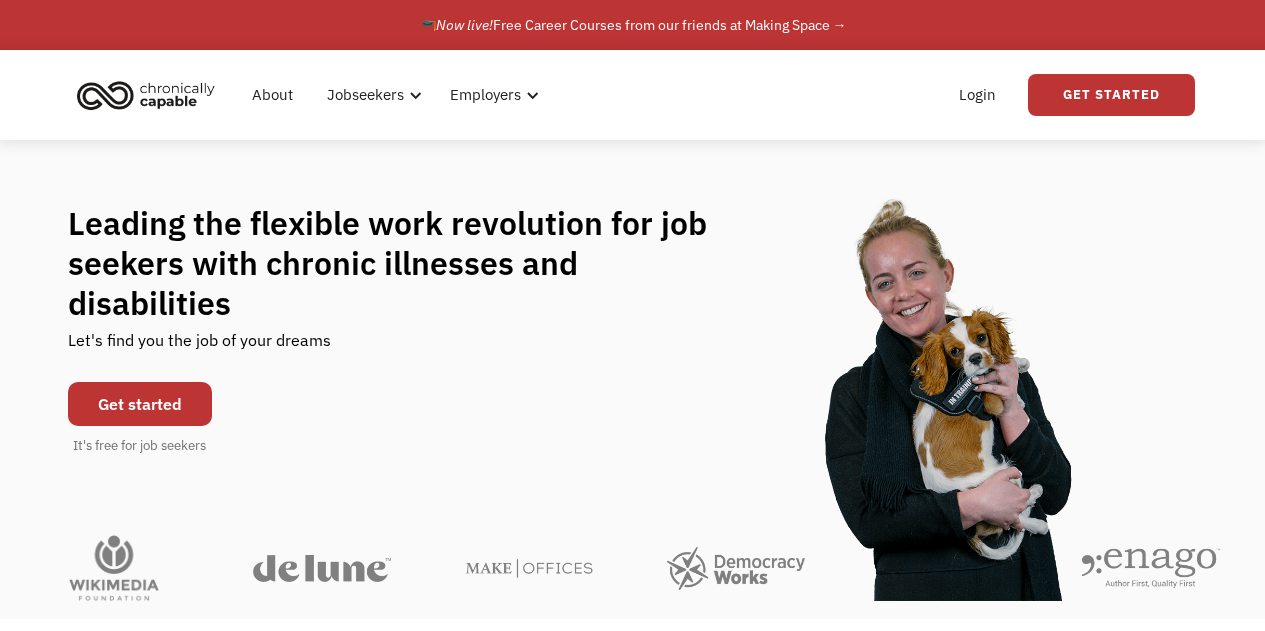 scroll, scrollTop: 0, scrollLeft: 0, axis: both 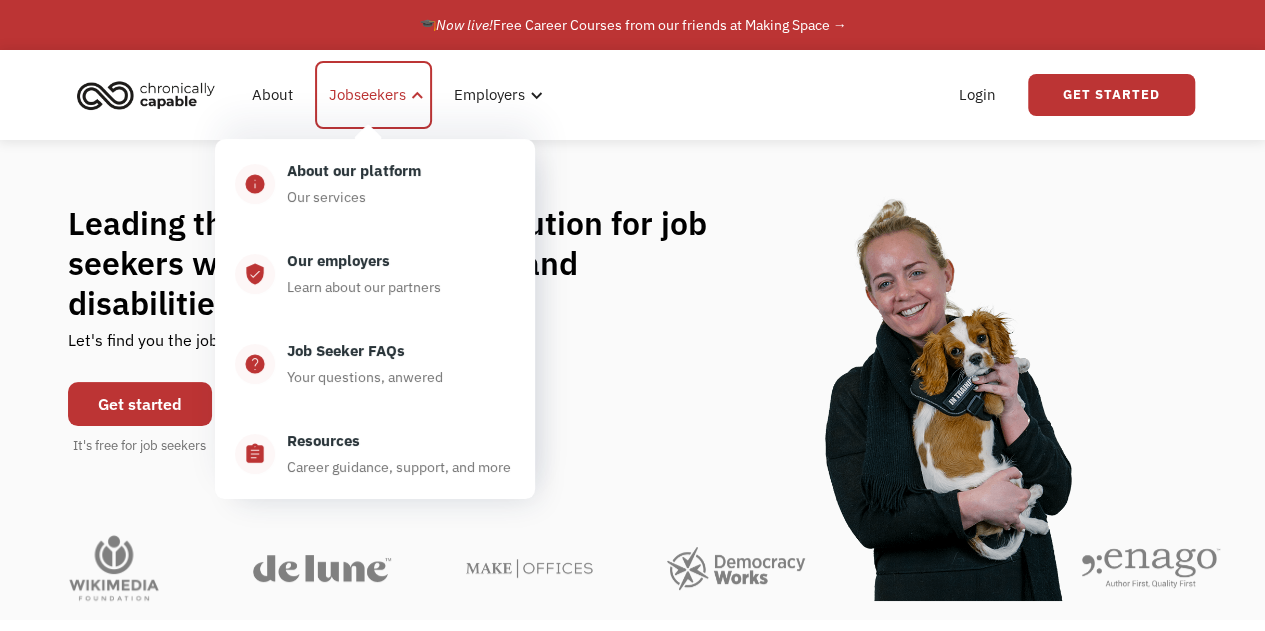 click on "Jobseekers" at bounding box center (367, 95) 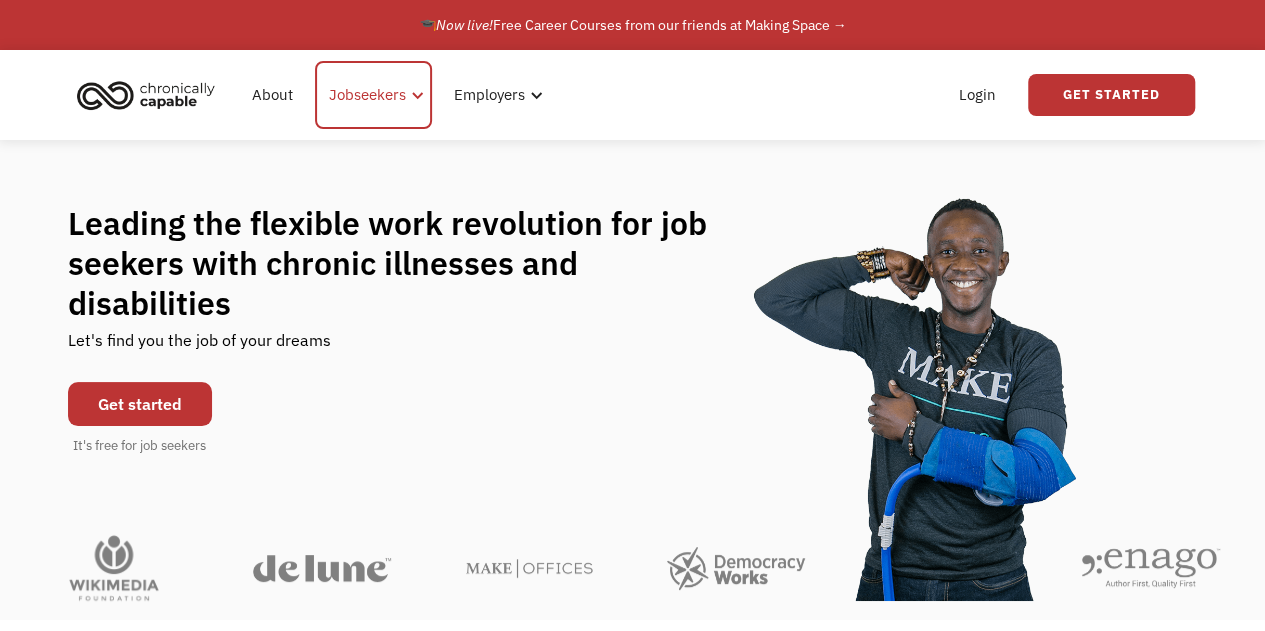 click on "Jobseekers" at bounding box center [367, 95] 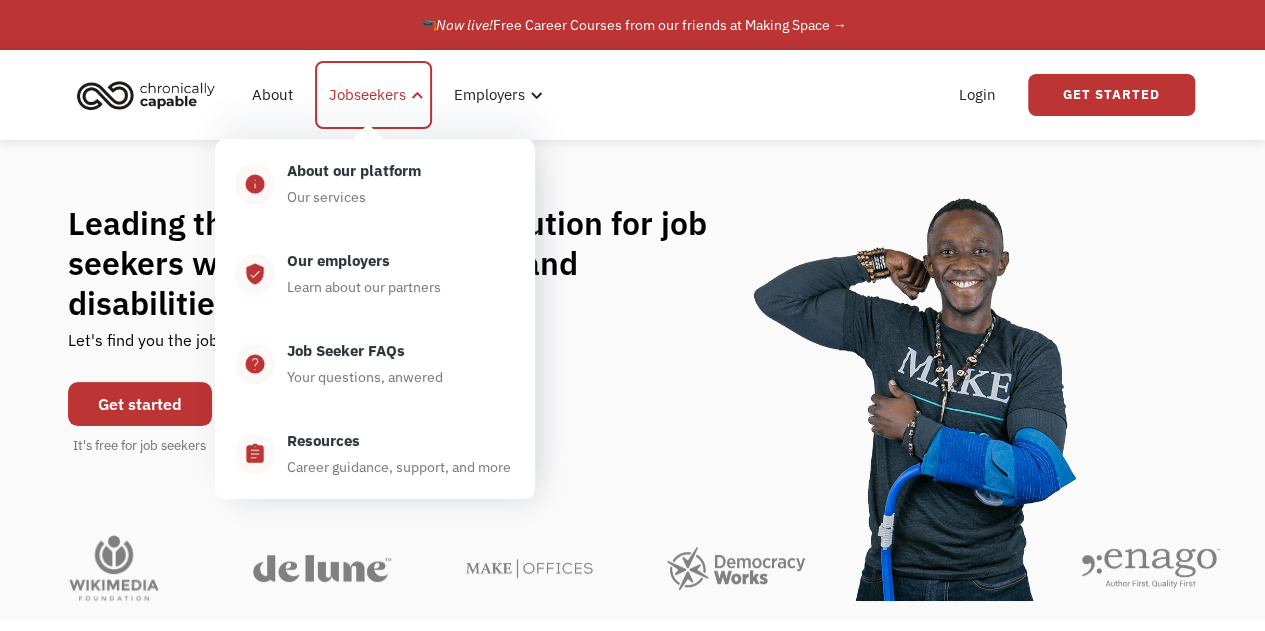 click on "Jobseekers" at bounding box center (367, 95) 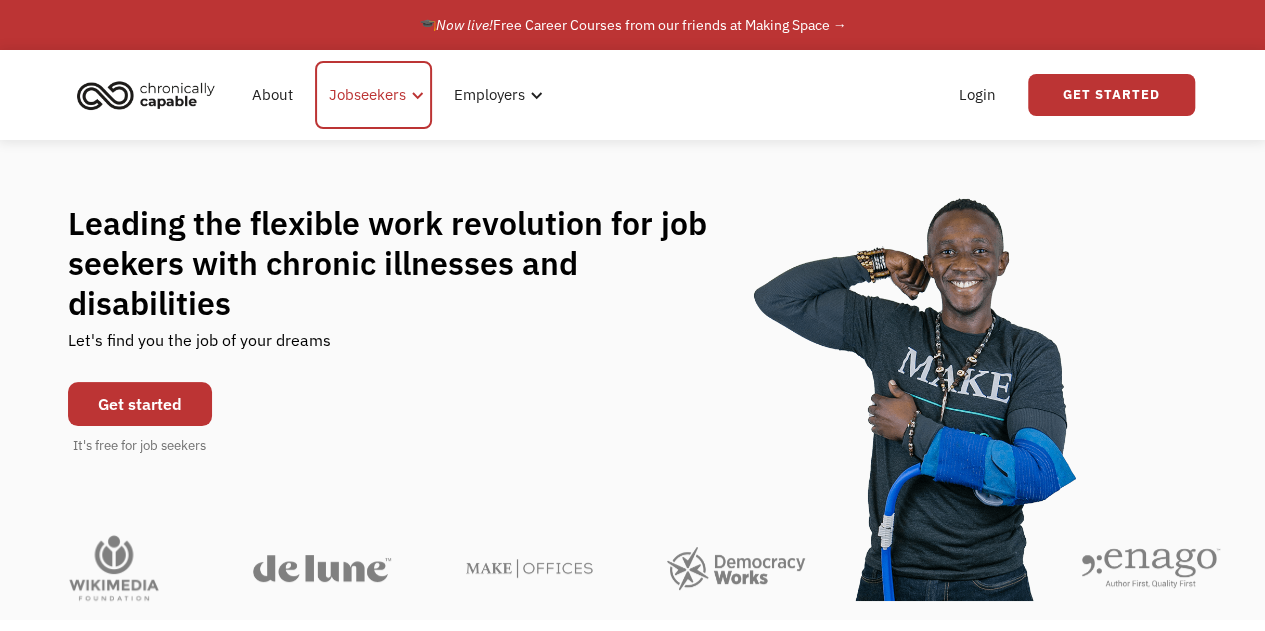 click on "Jobseekers" at bounding box center (367, 95) 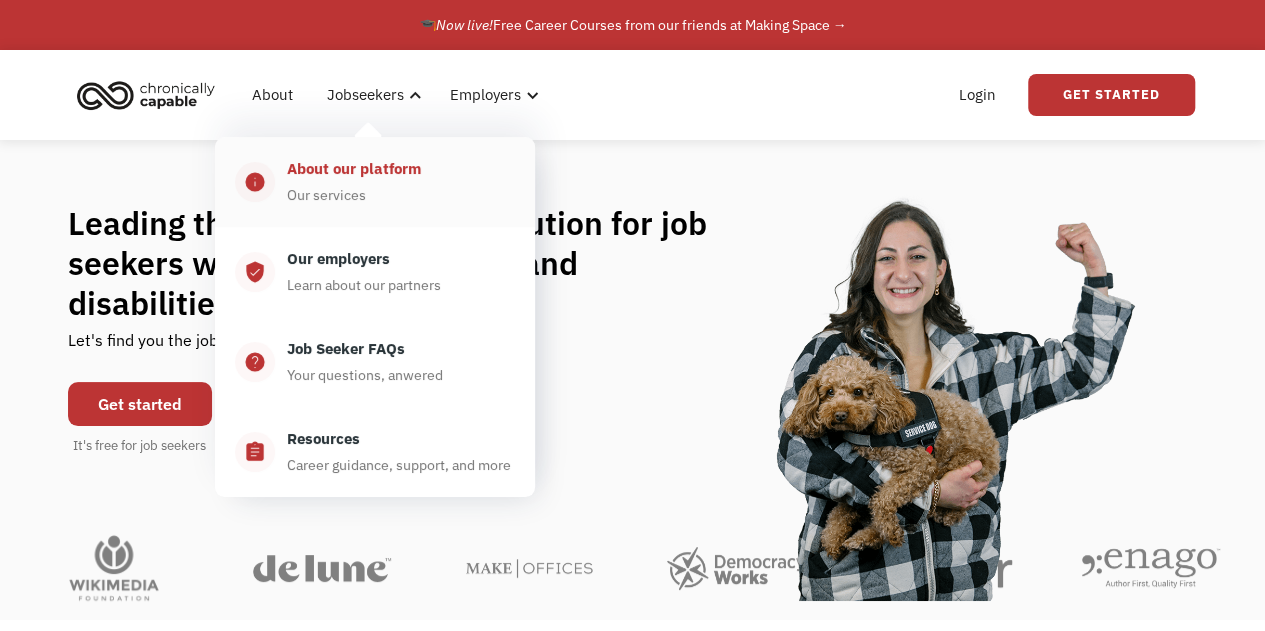 click on "About our platform" at bounding box center [354, 169] 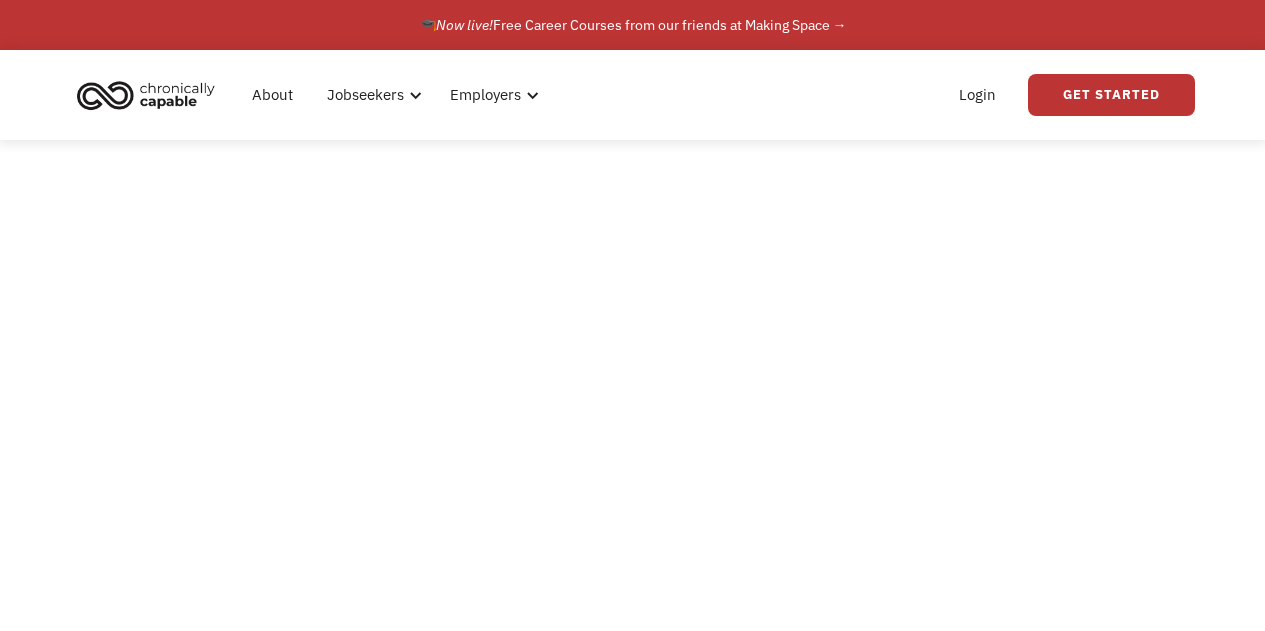 scroll, scrollTop: 0, scrollLeft: 0, axis: both 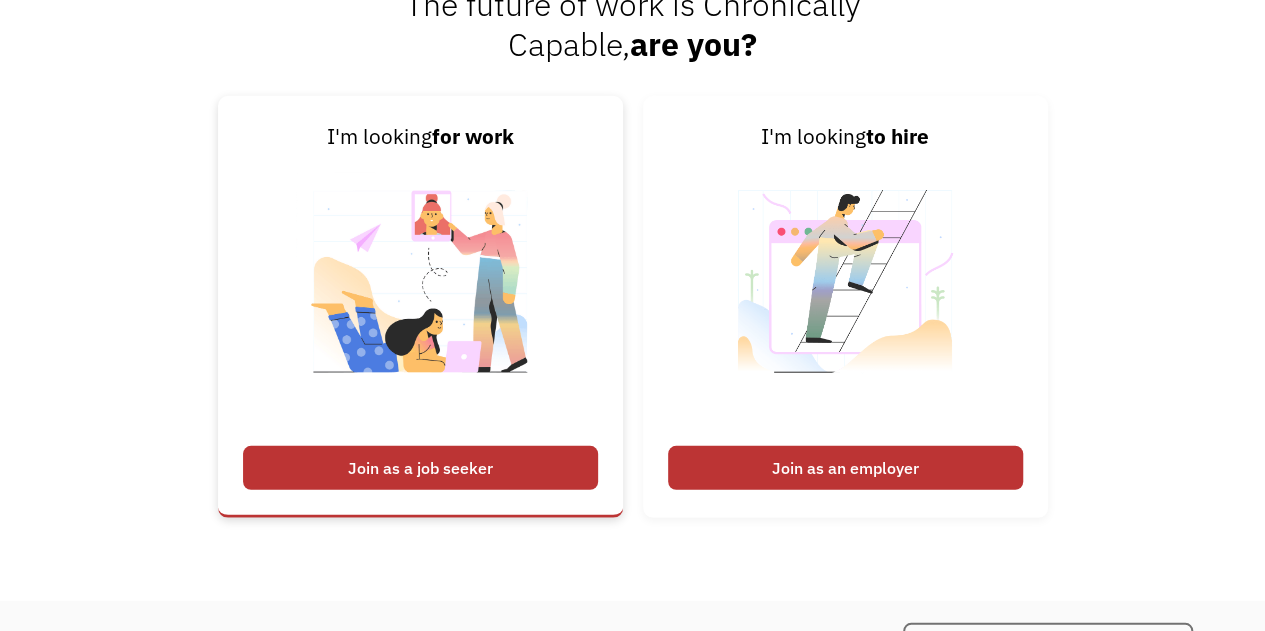 click on "Join as a job seeker" at bounding box center [420, 468] 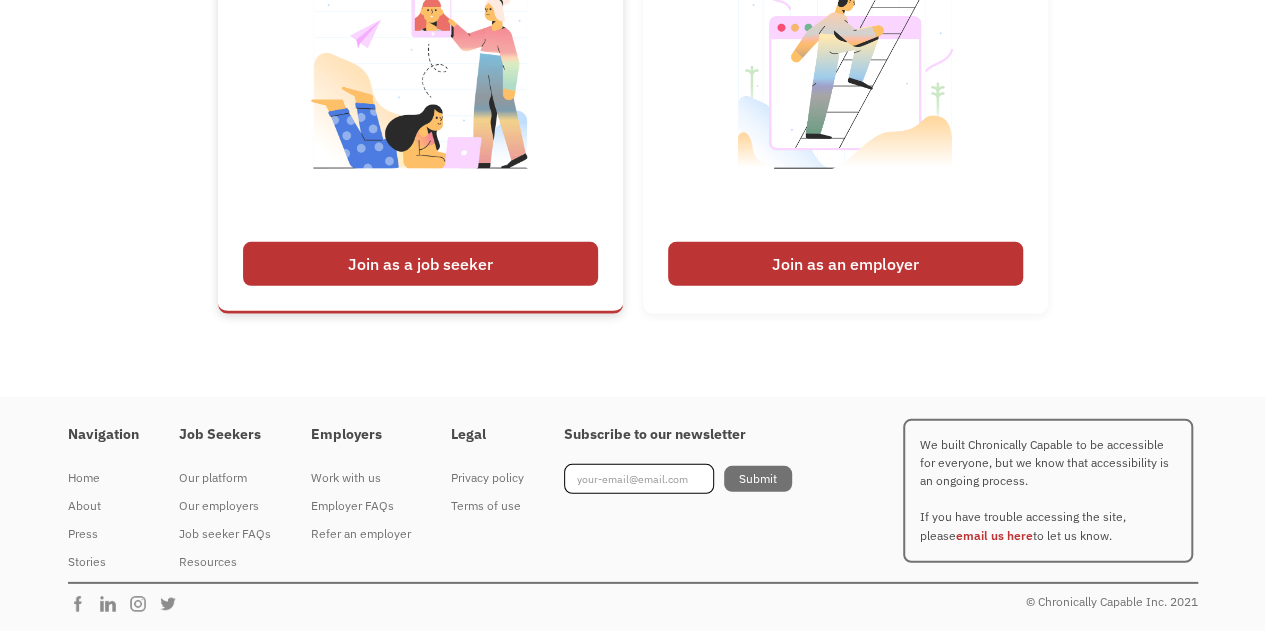 click at bounding box center (420, 90) 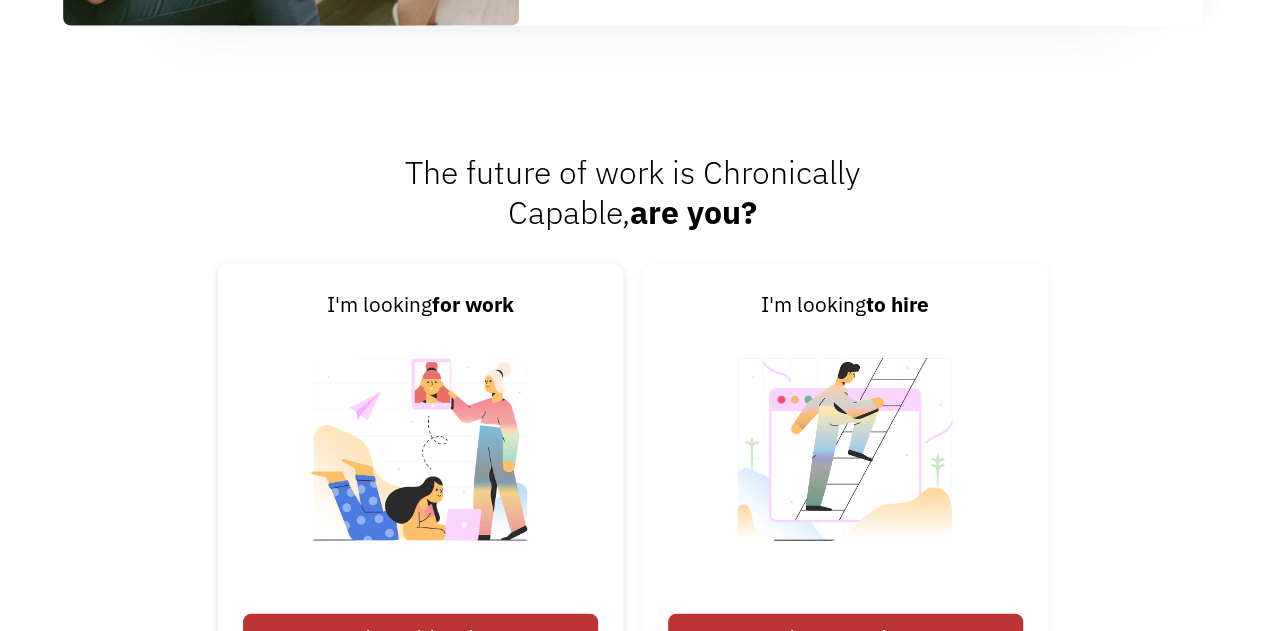 scroll, scrollTop: 2372, scrollLeft: 0, axis: vertical 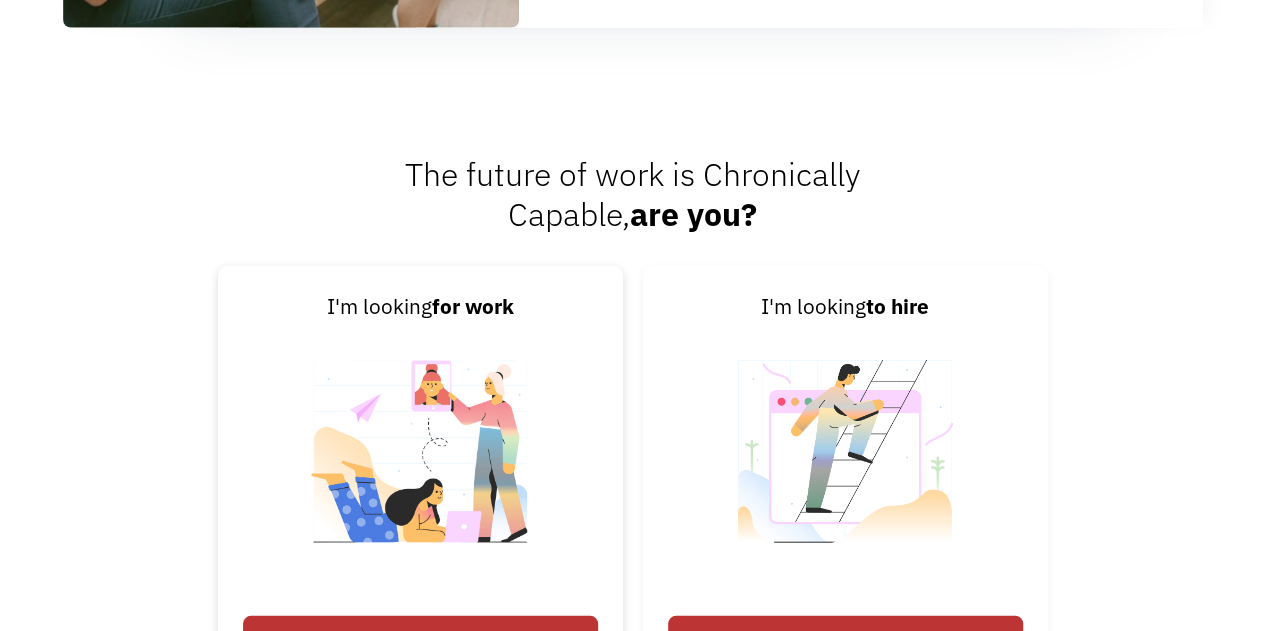 click at bounding box center [420, 464] 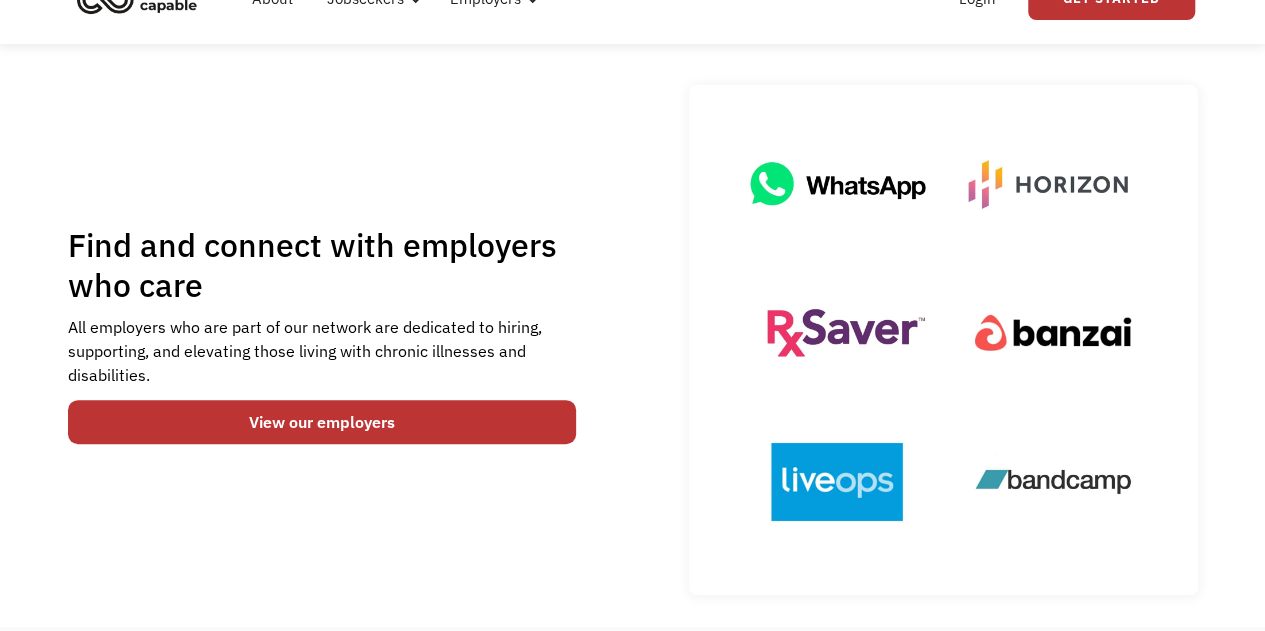 scroll, scrollTop: 0, scrollLeft: 0, axis: both 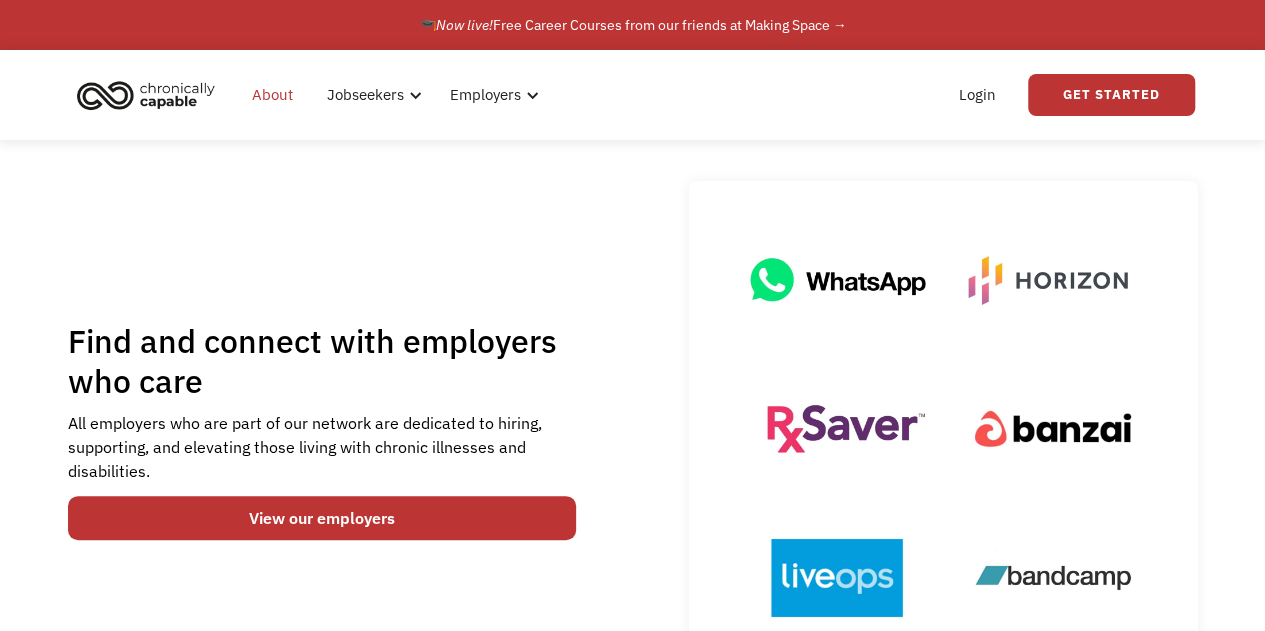 click on "About" at bounding box center [272, 95] 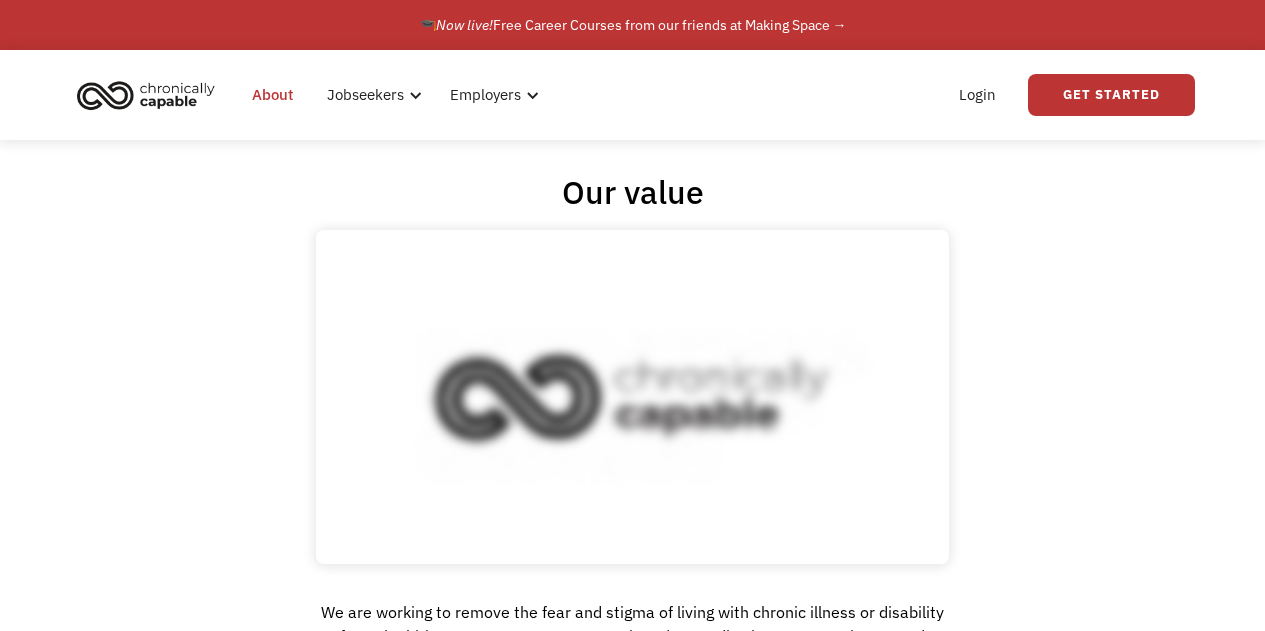 scroll, scrollTop: 0, scrollLeft: 0, axis: both 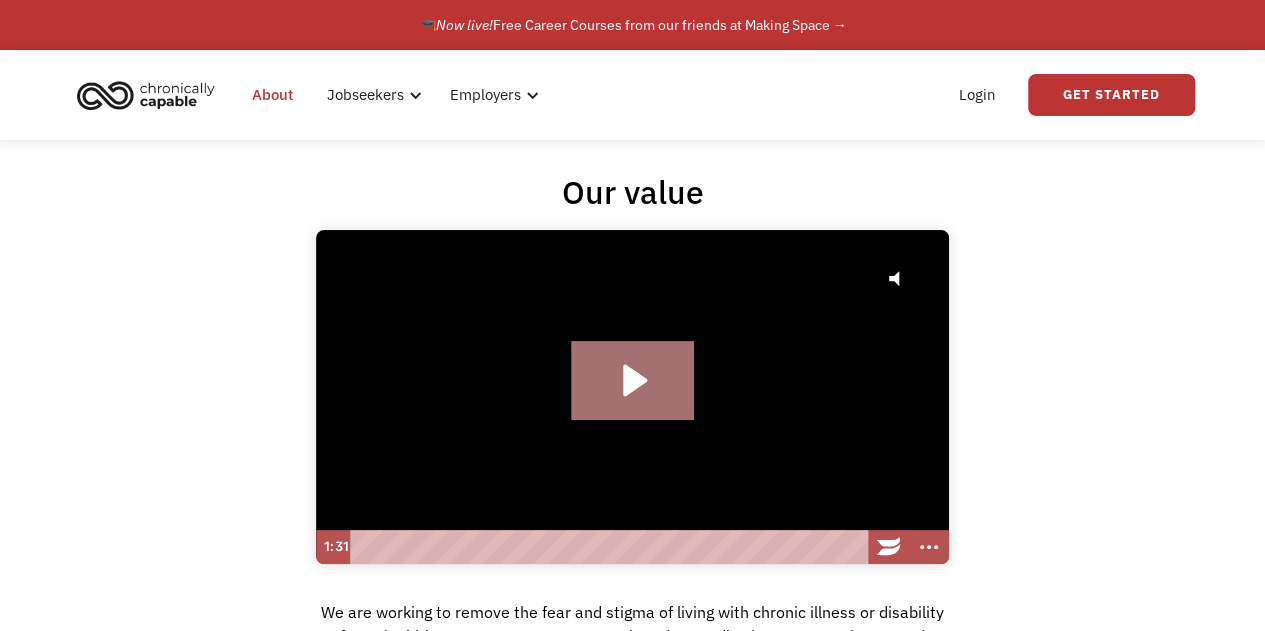click 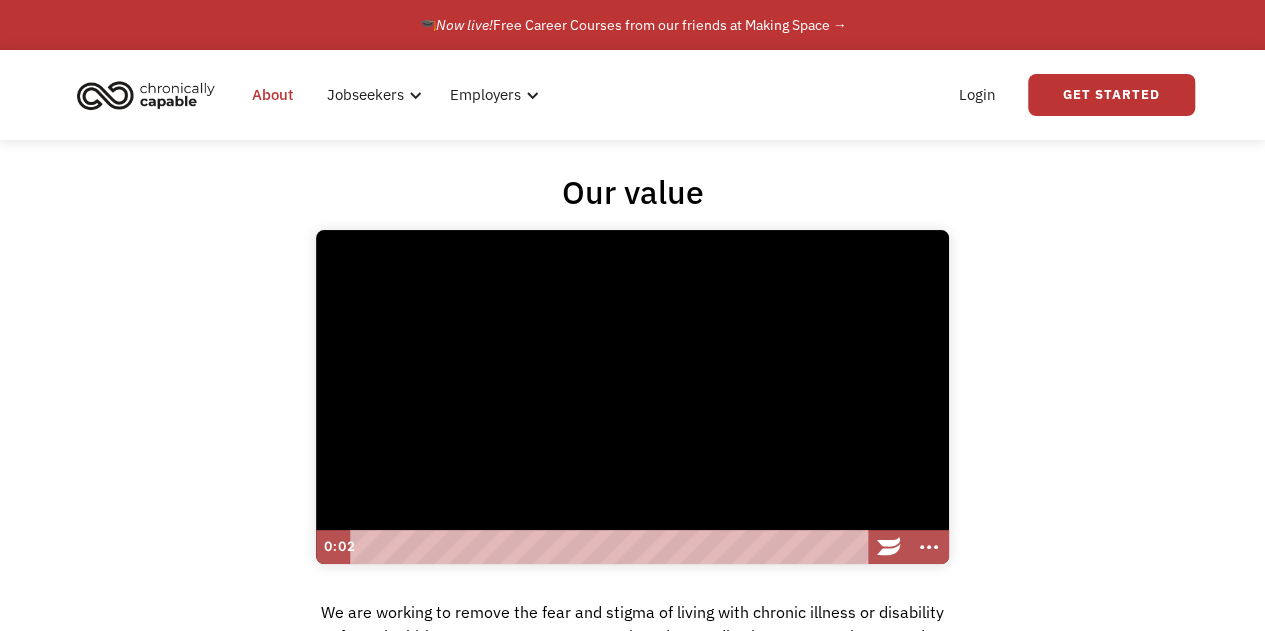 type 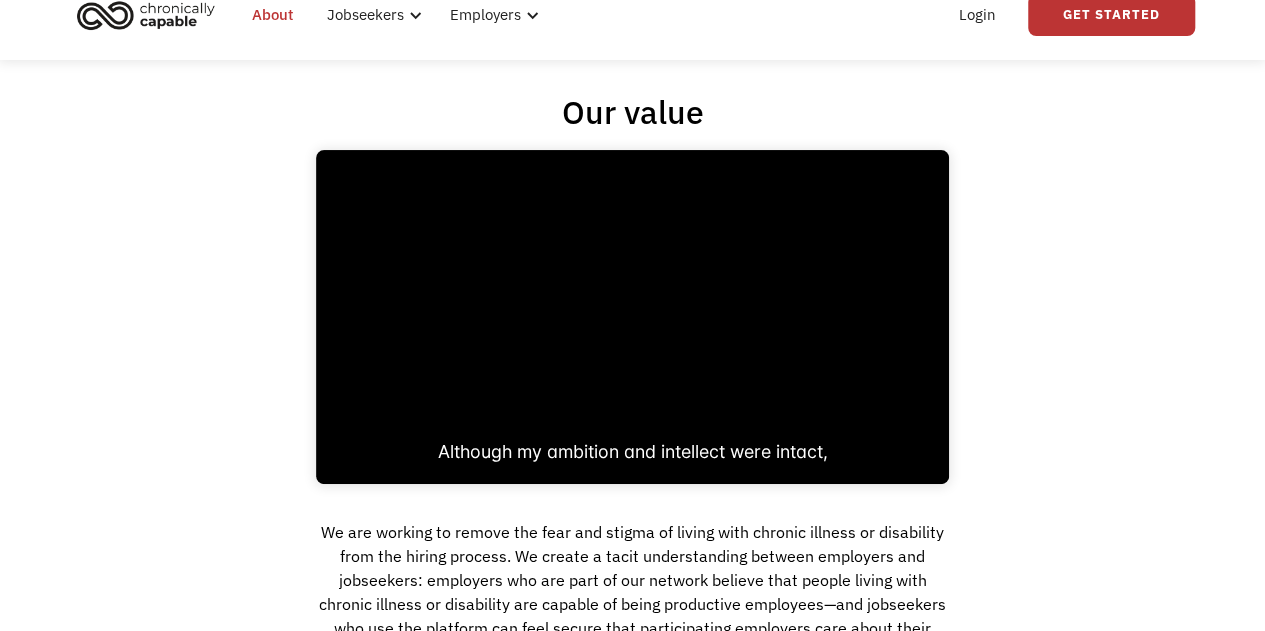 scroll, scrollTop: 83, scrollLeft: 0, axis: vertical 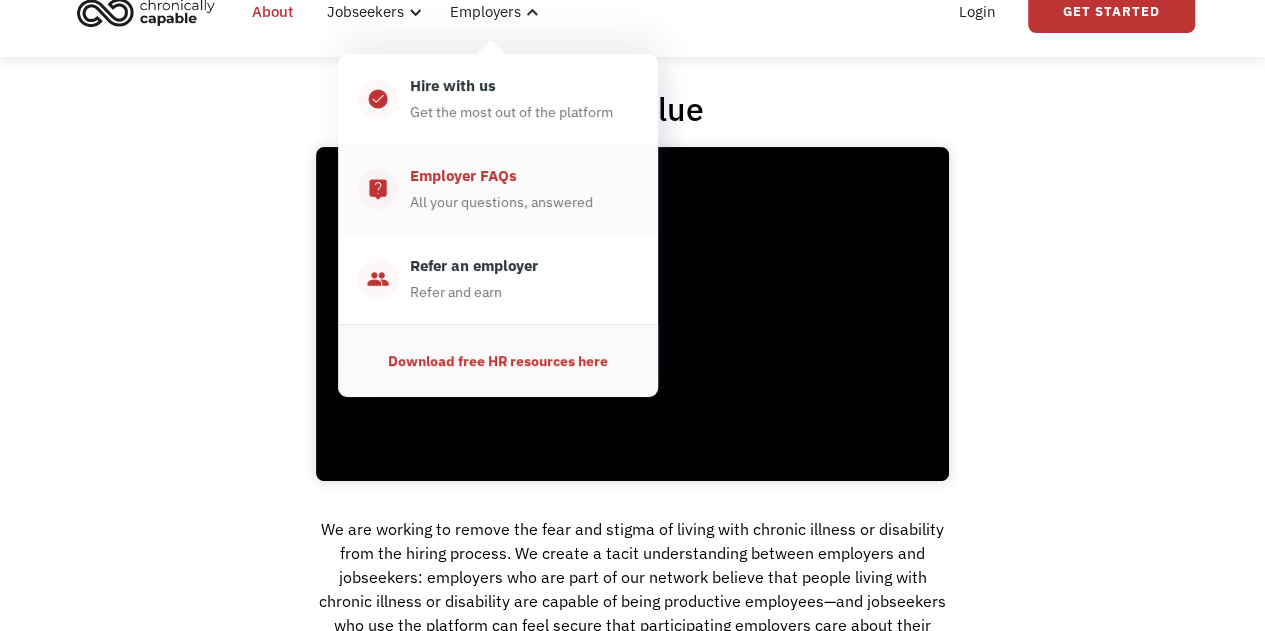 click on "Employer FAQs" at bounding box center (463, 176) 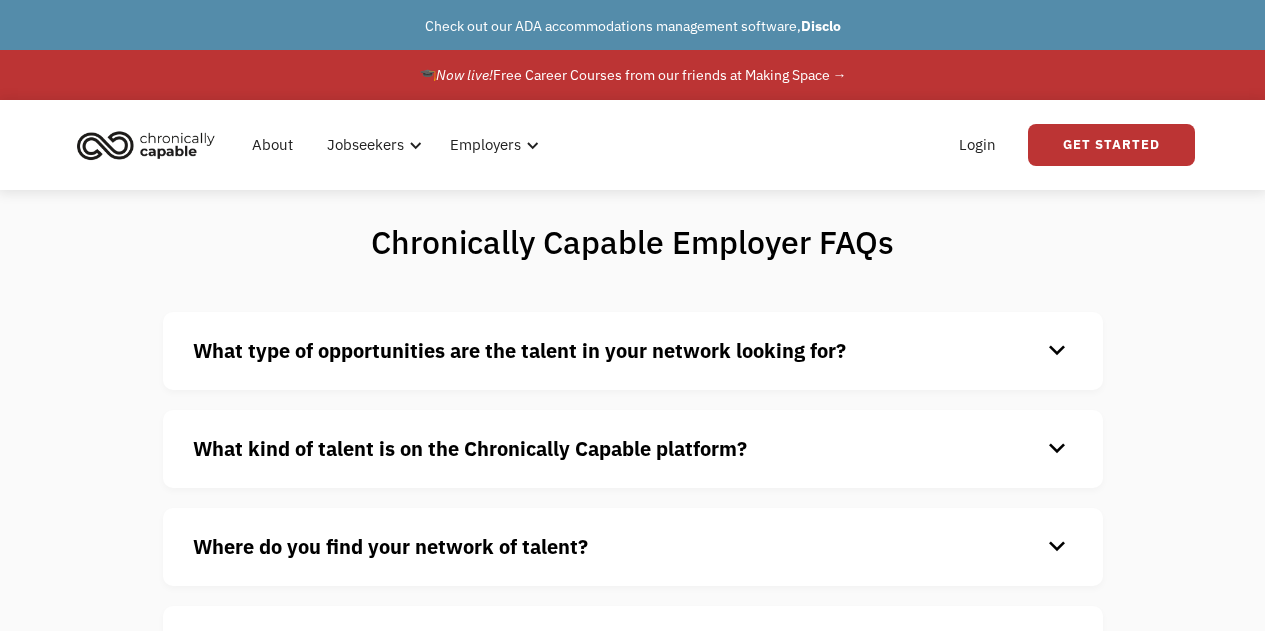 scroll, scrollTop: 0, scrollLeft: 0, axis: both 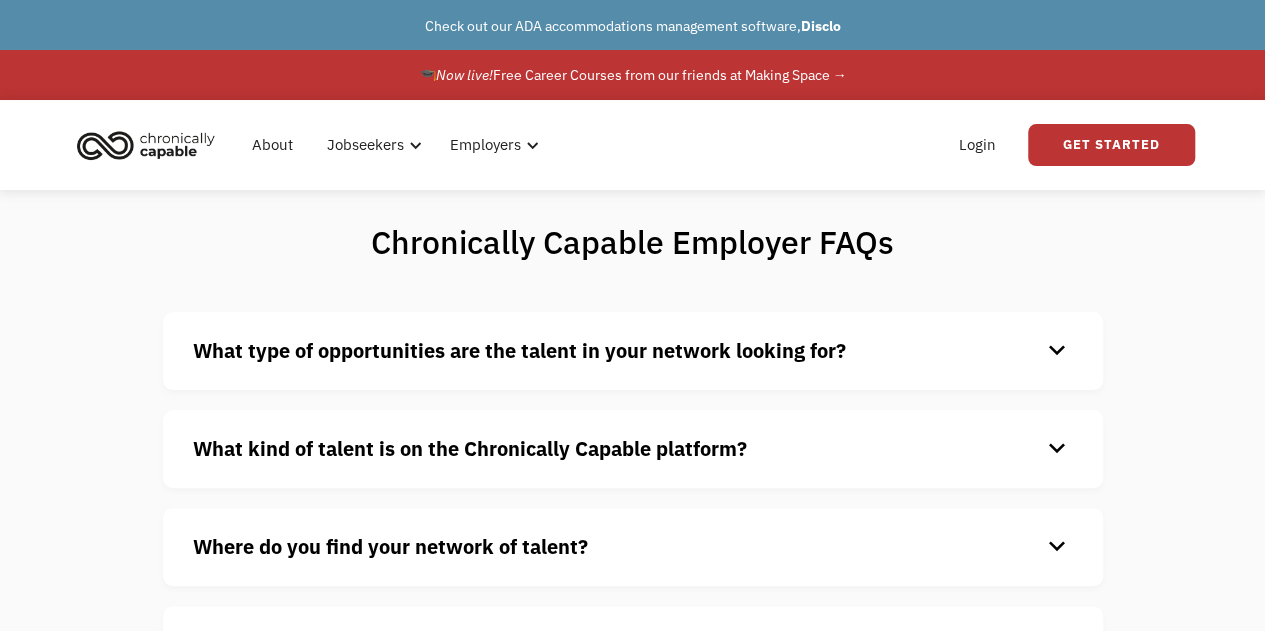 click on "What type of opportunities are the talent in your network looking for?" at bounding box center (519, 350) 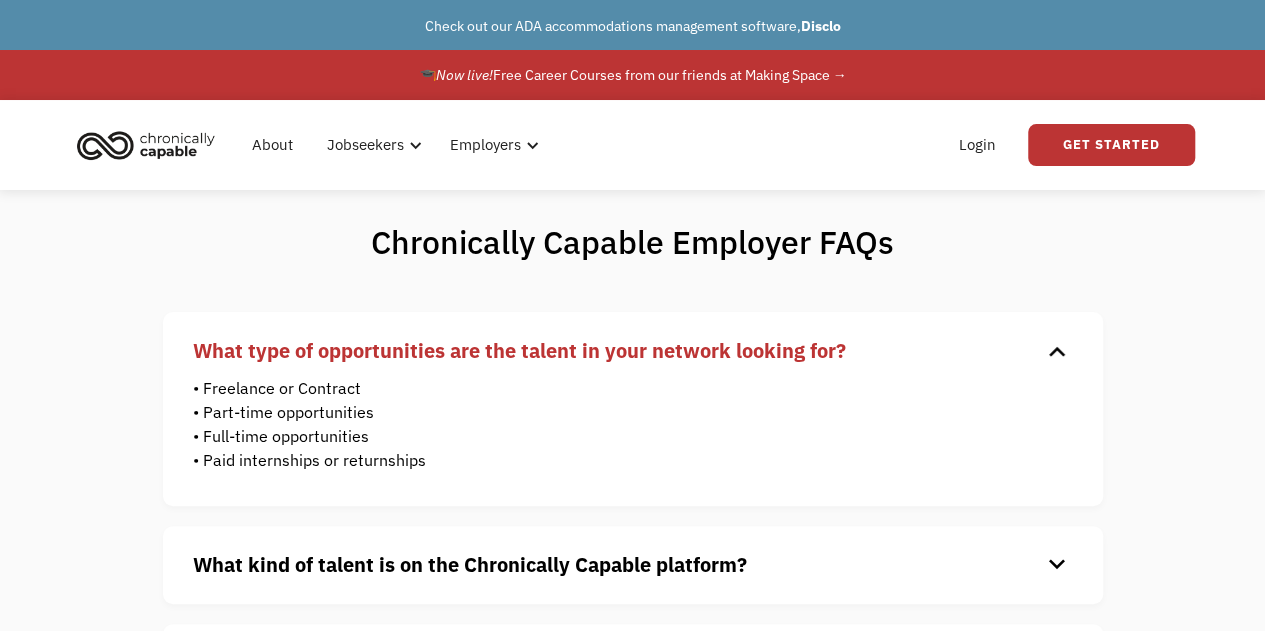 click on "What type of opportunities are the talent in your network looking for?" at bounding box center [519, 350] 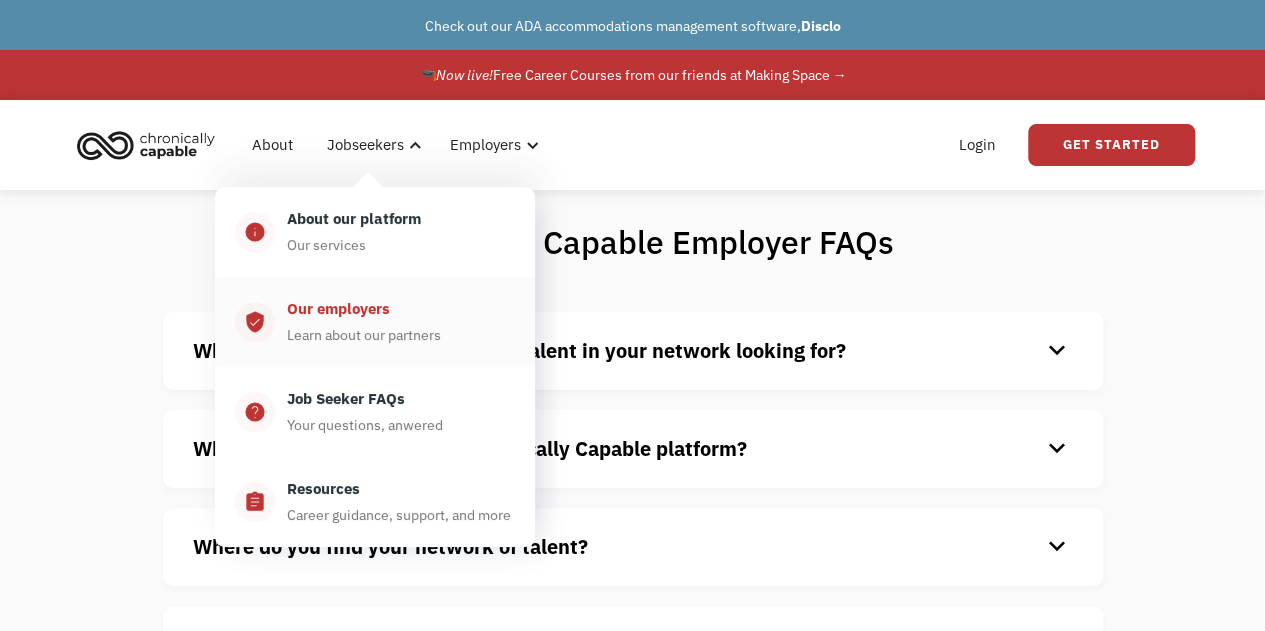click on "Our employers" at bounding box center [338, 309] 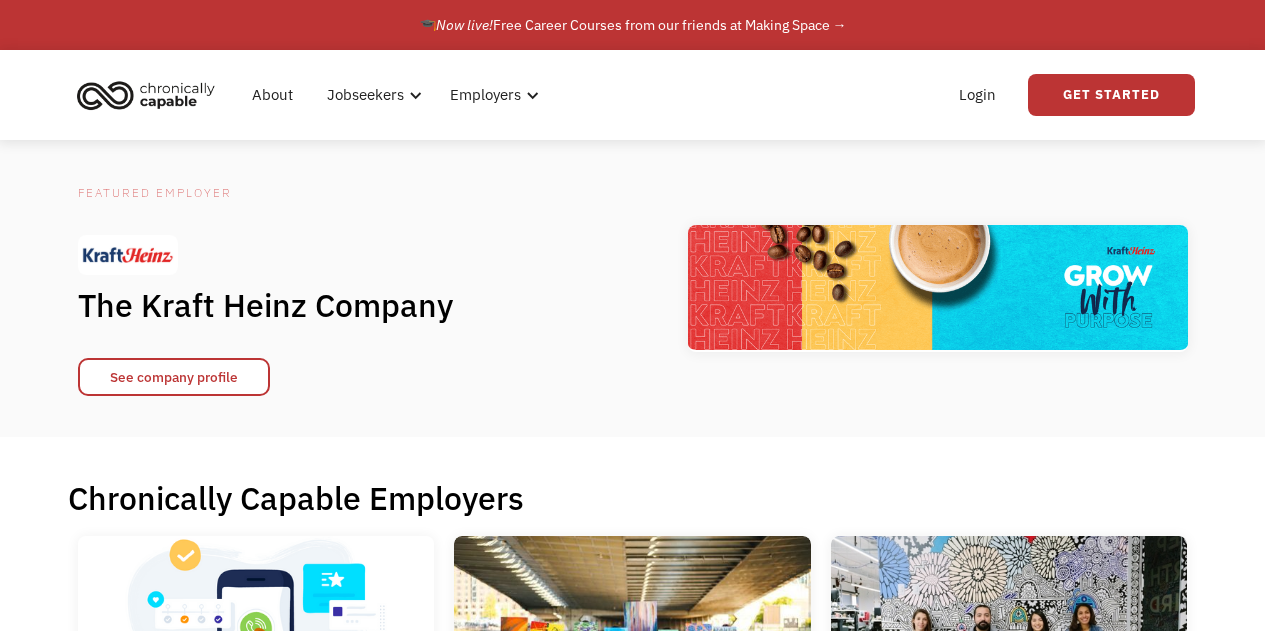 scroll, scrollTop: 0, scrollLeft: 0, axis: both 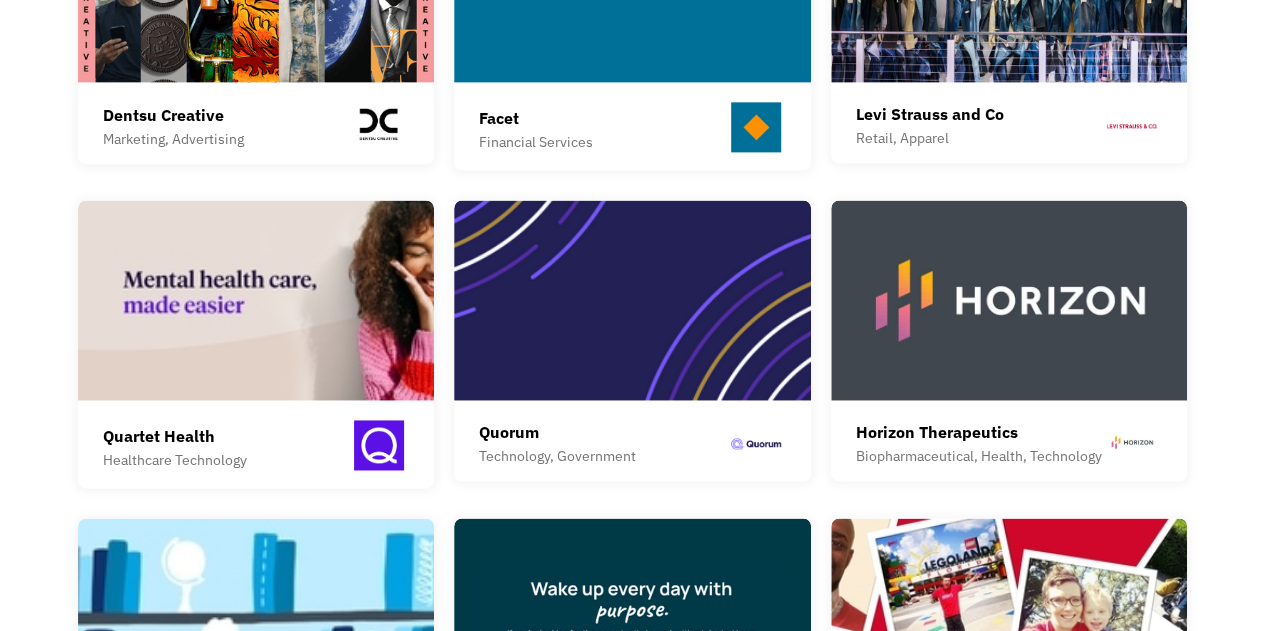 click at bounding box center (256, 300) 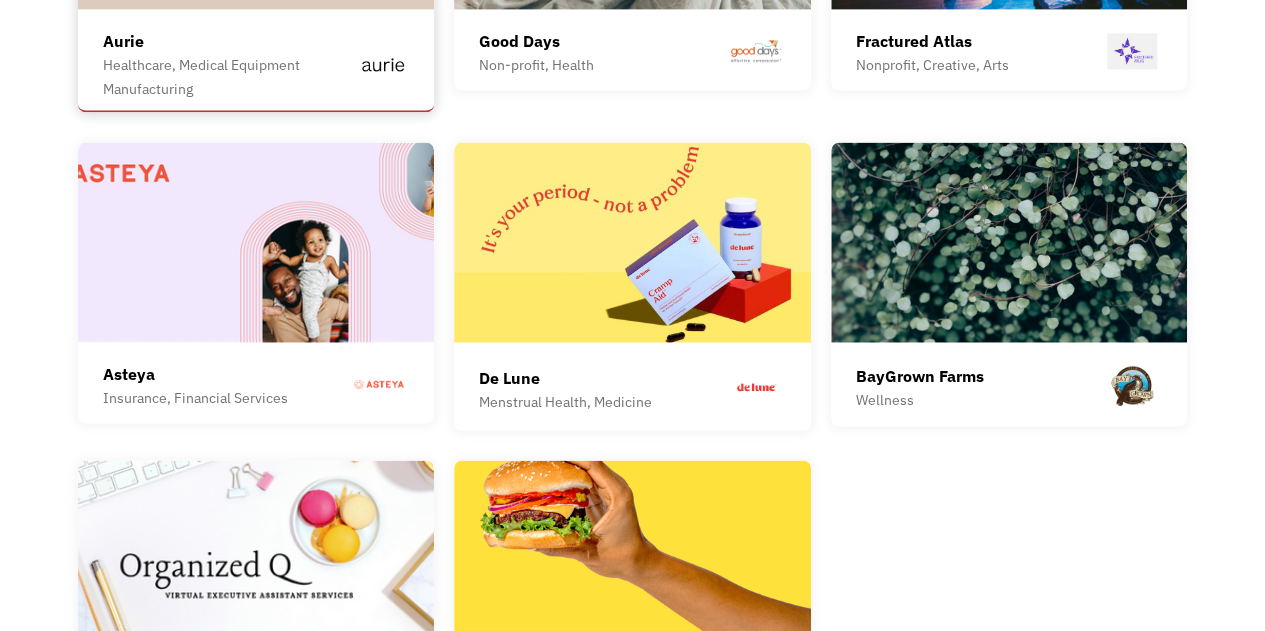 scroll, scrollTop: 5233, scrollLeft: 0, axis: vertical 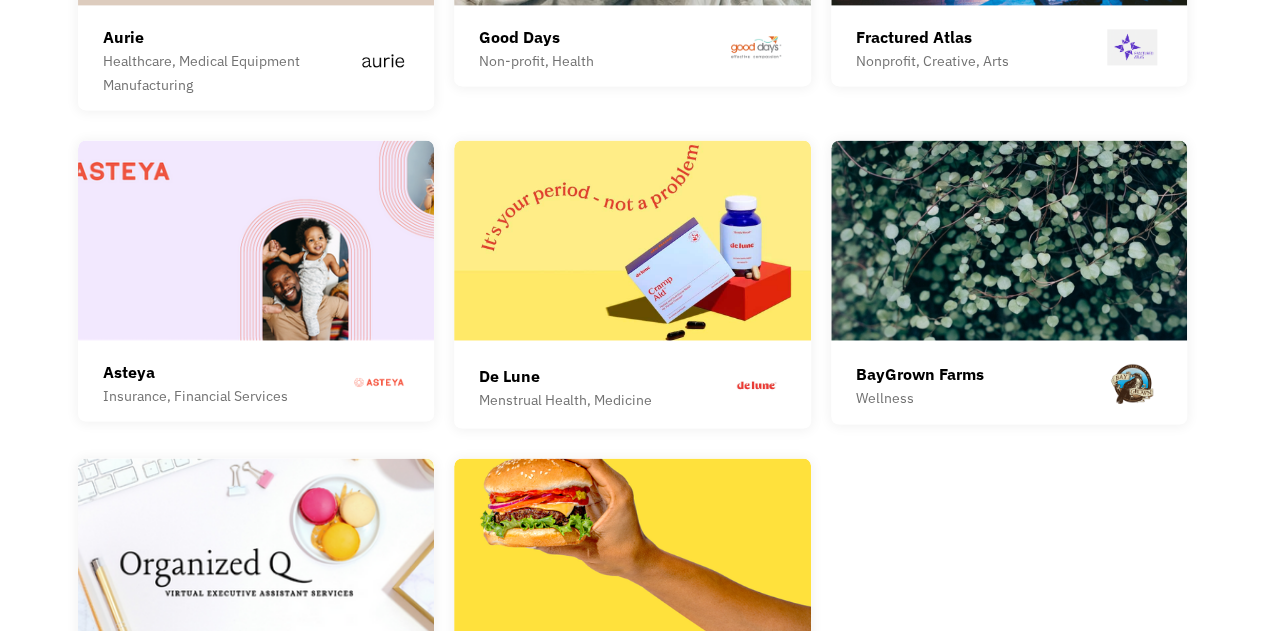 click on "Unicorn Authors Club Consulting, Coaching, Literature The Unicorn Authors Club is an online membership community that supports authors of color (and allies who really mean it!) to finish their books. This role supports the operations of the club as well as other projects of Write Like A Unicorn LLC, a coaching and consulting business founded by author Minal Hajratwala. Whalar Advertising, Creative, Commerce, Branding TwentyFirstCenturyBrand Marketing, Creative, Advertising We enable founders and CEOs of the world’s most innovative companies to realize transformational growth through excellence in marketing. Together we accelerate the value of the most influential brands of our time. Our clients represent the world’s most ambitious leaders who aspire for their brand to play a positive cultural role and are committed to a legacy that serves humanity for good. Among the clients that 21CB has served are: Pinterest, Uber Eats, Everlane, Headspace, LinkedIn, Nextdoor, Mars and many more. The Rise Journey Aurie" at bounding box center [633, -501] 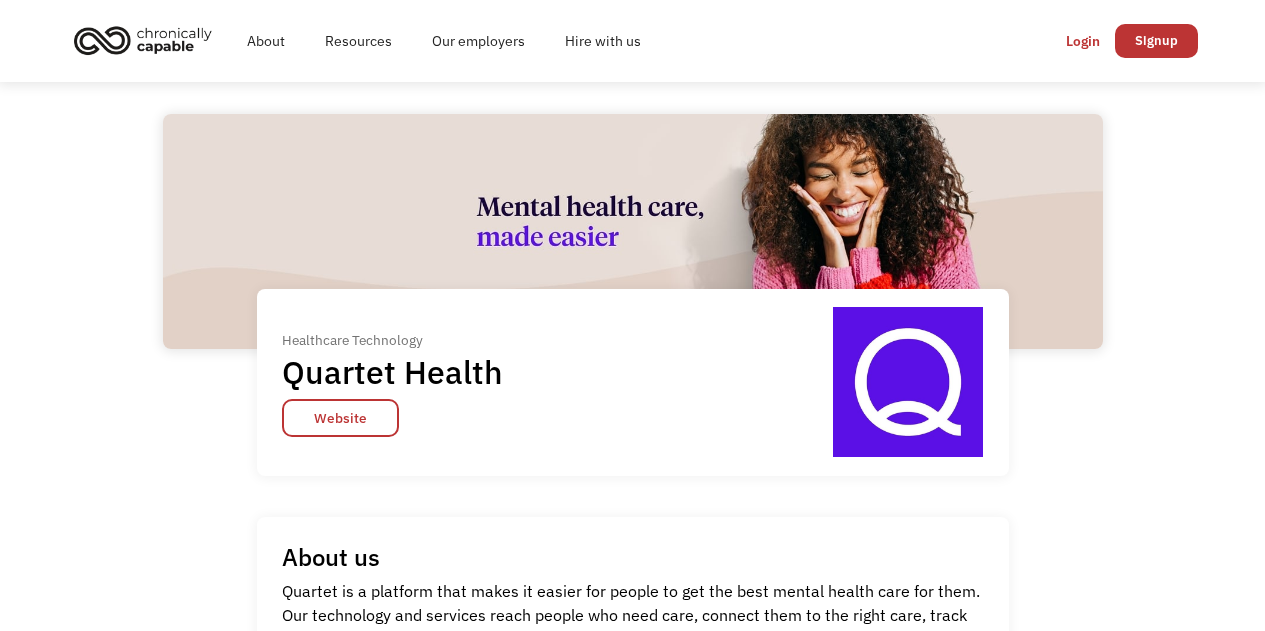scroll, scrollTop: 0, scrollLeft: 0, axis: both 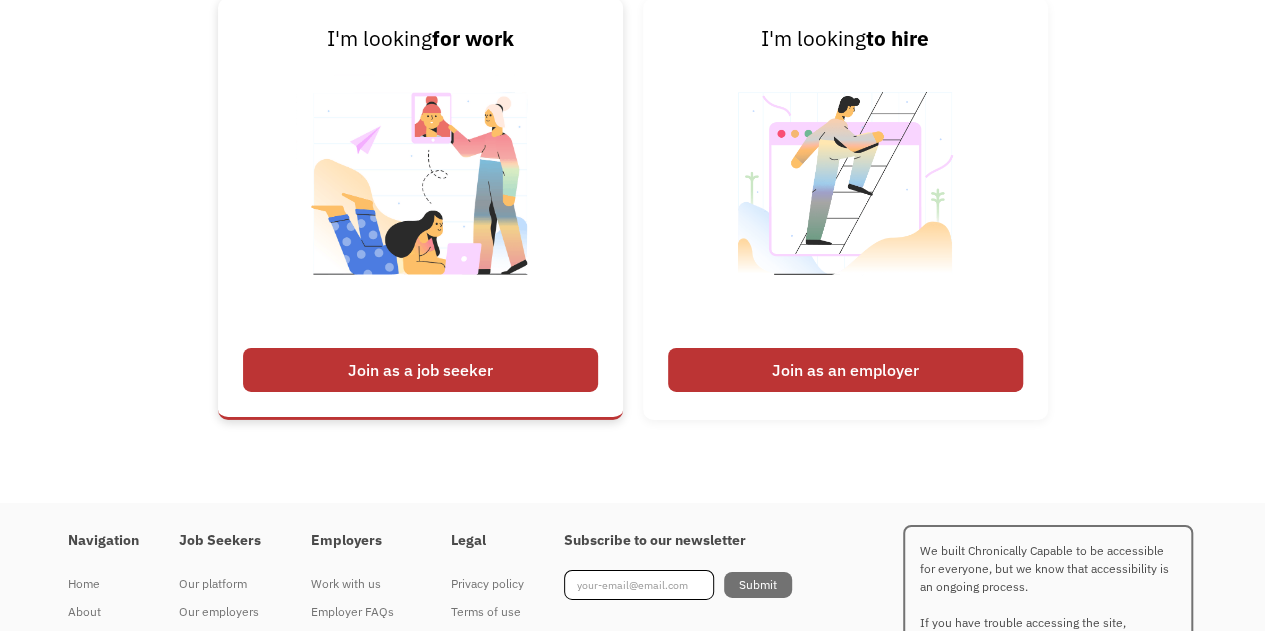 click on "Join as a job seeker" at bounding box center [420, 370] 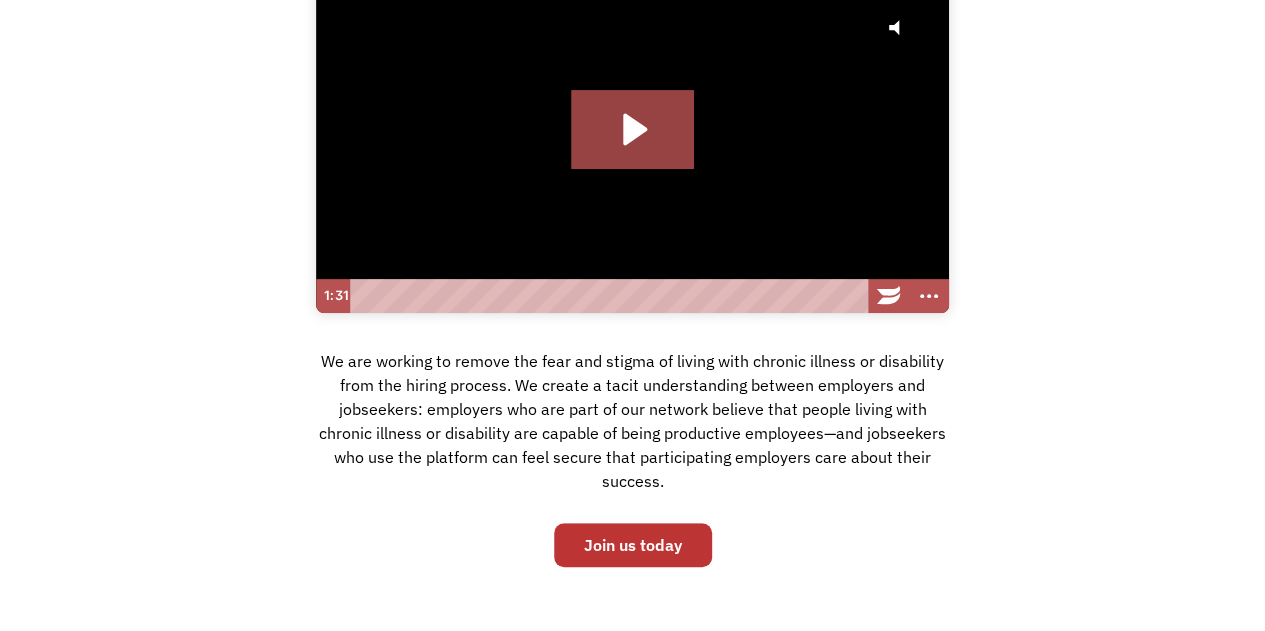 scroll, scrollTop: 0, scrollLeft: 0, axis: both 